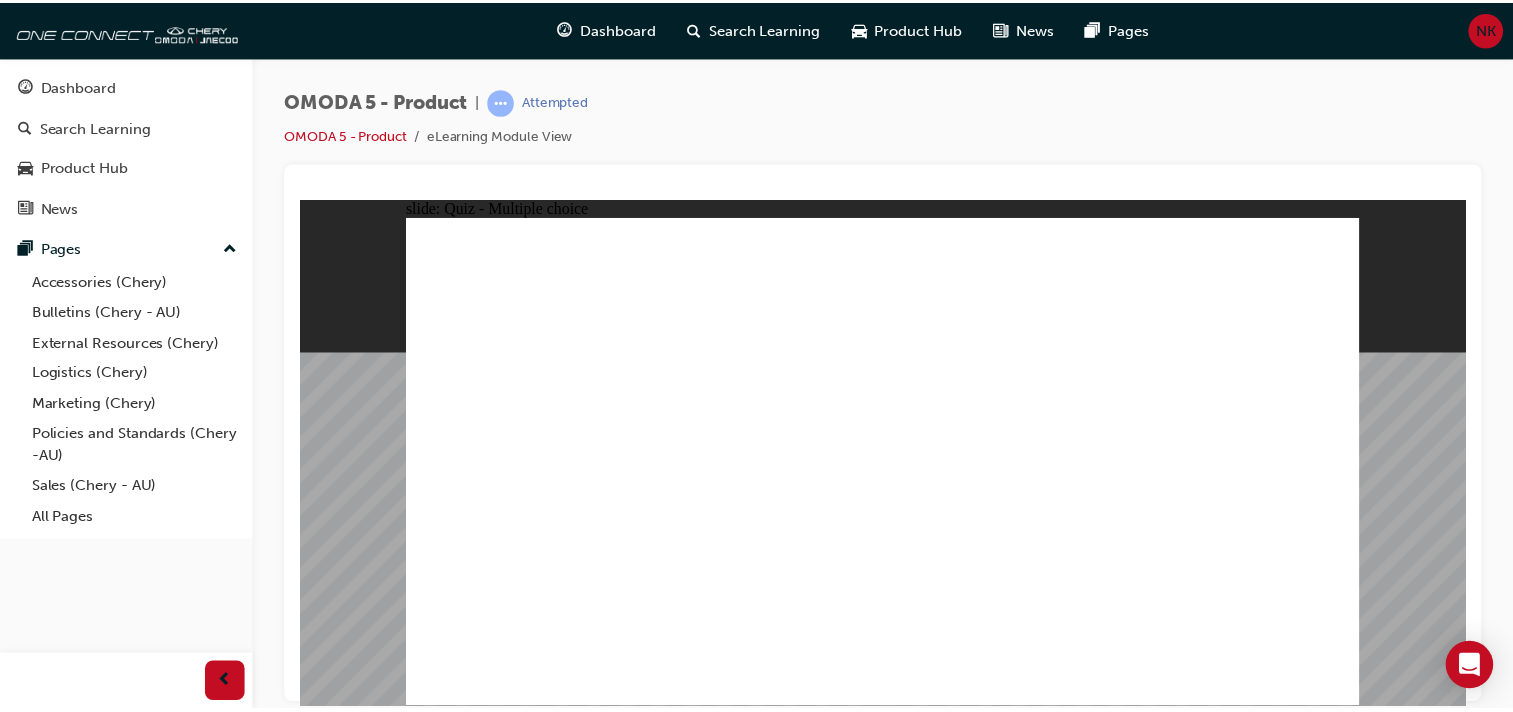 scroll, scrollTop: 0, scrollLeft: 0, axis: both 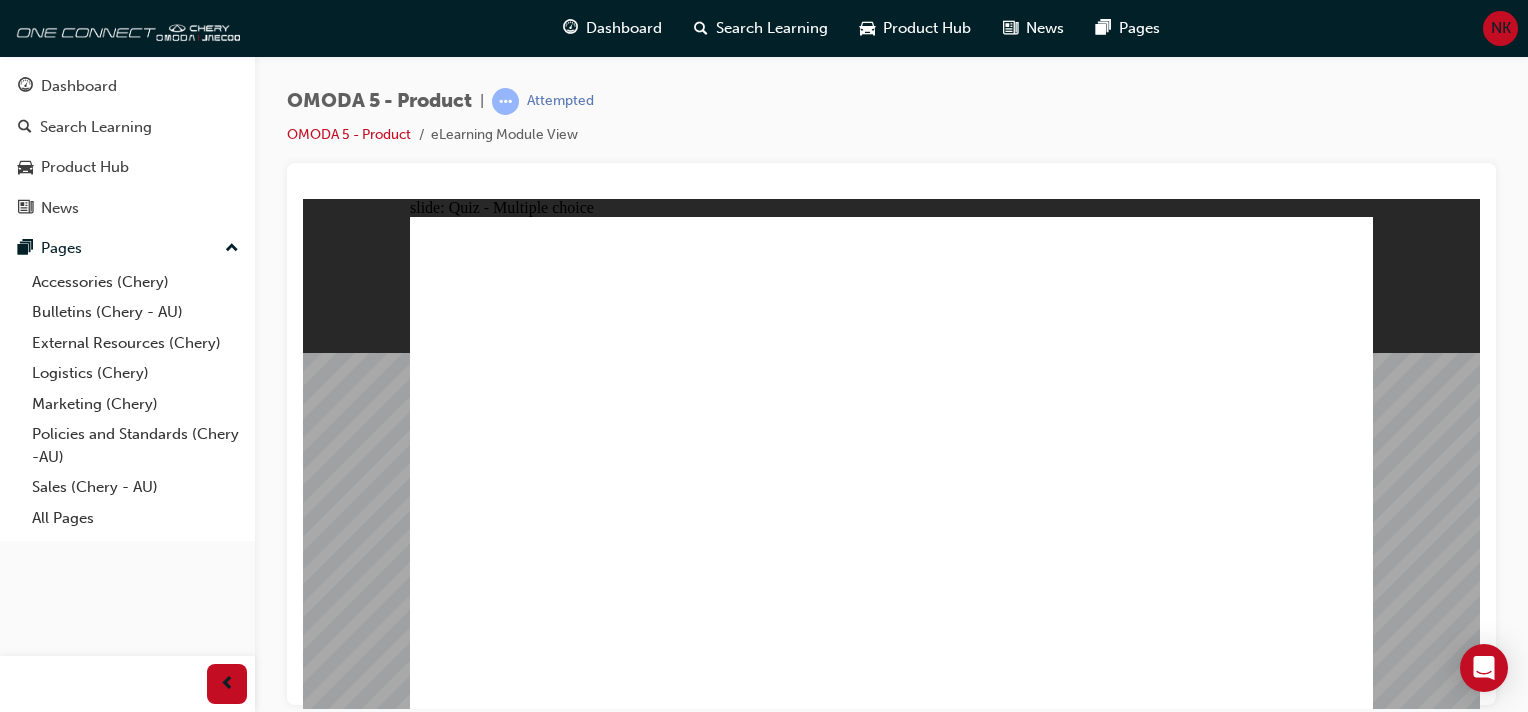 click 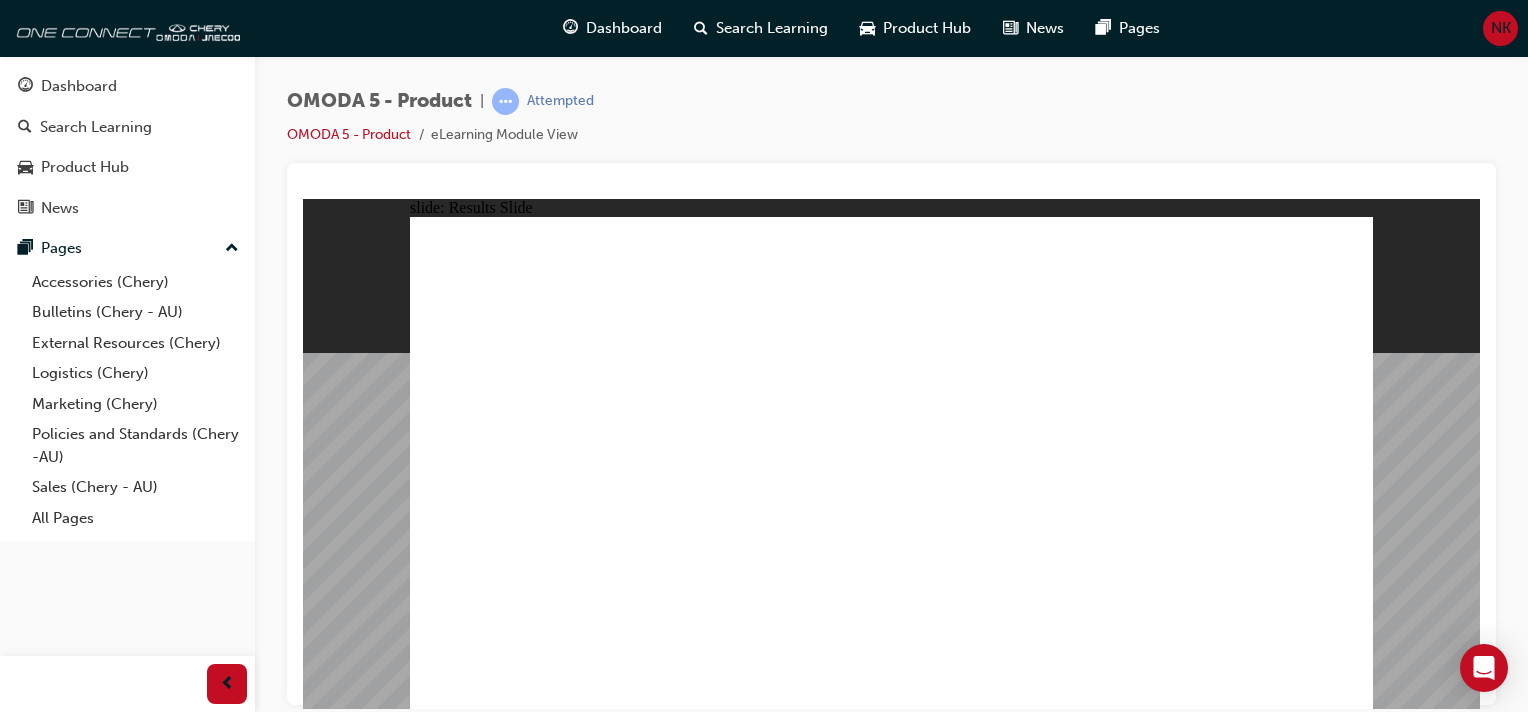 click 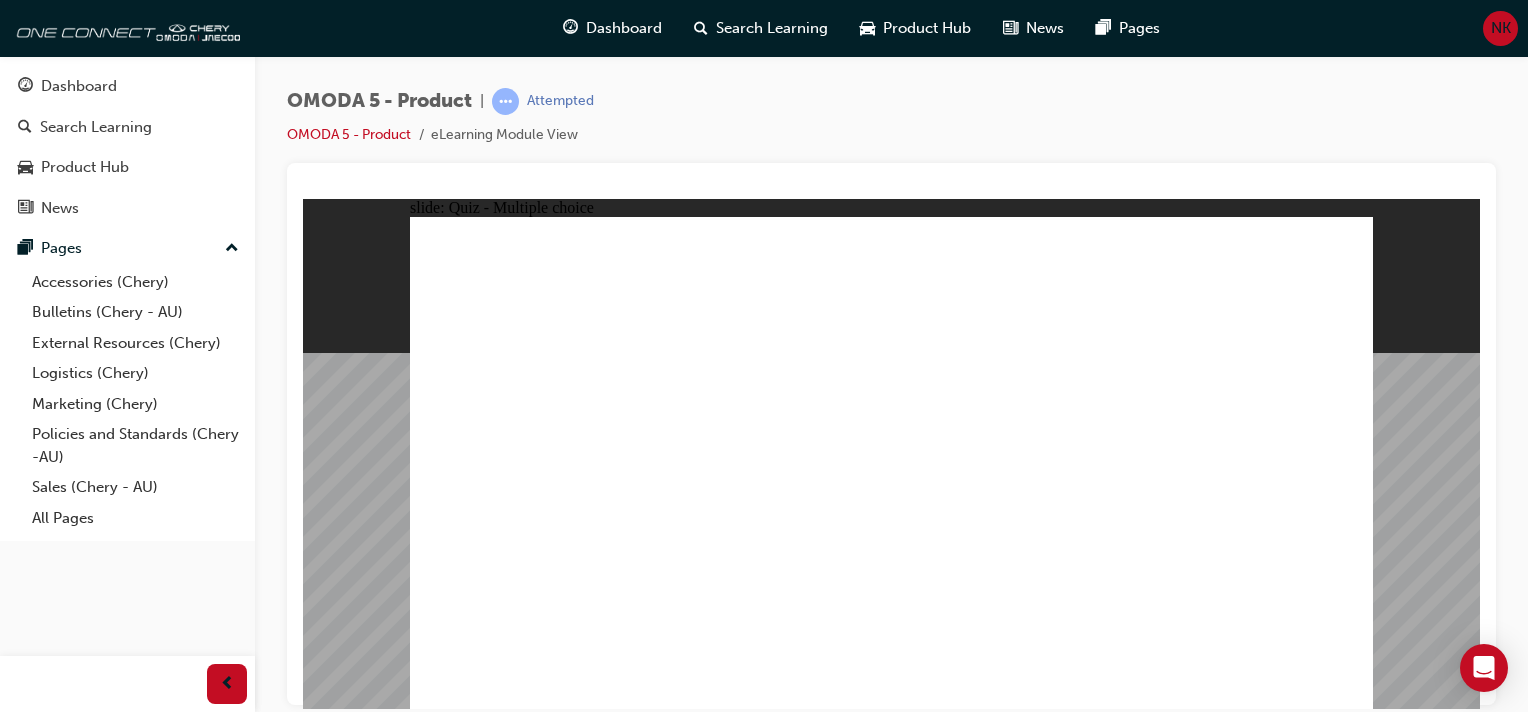 click 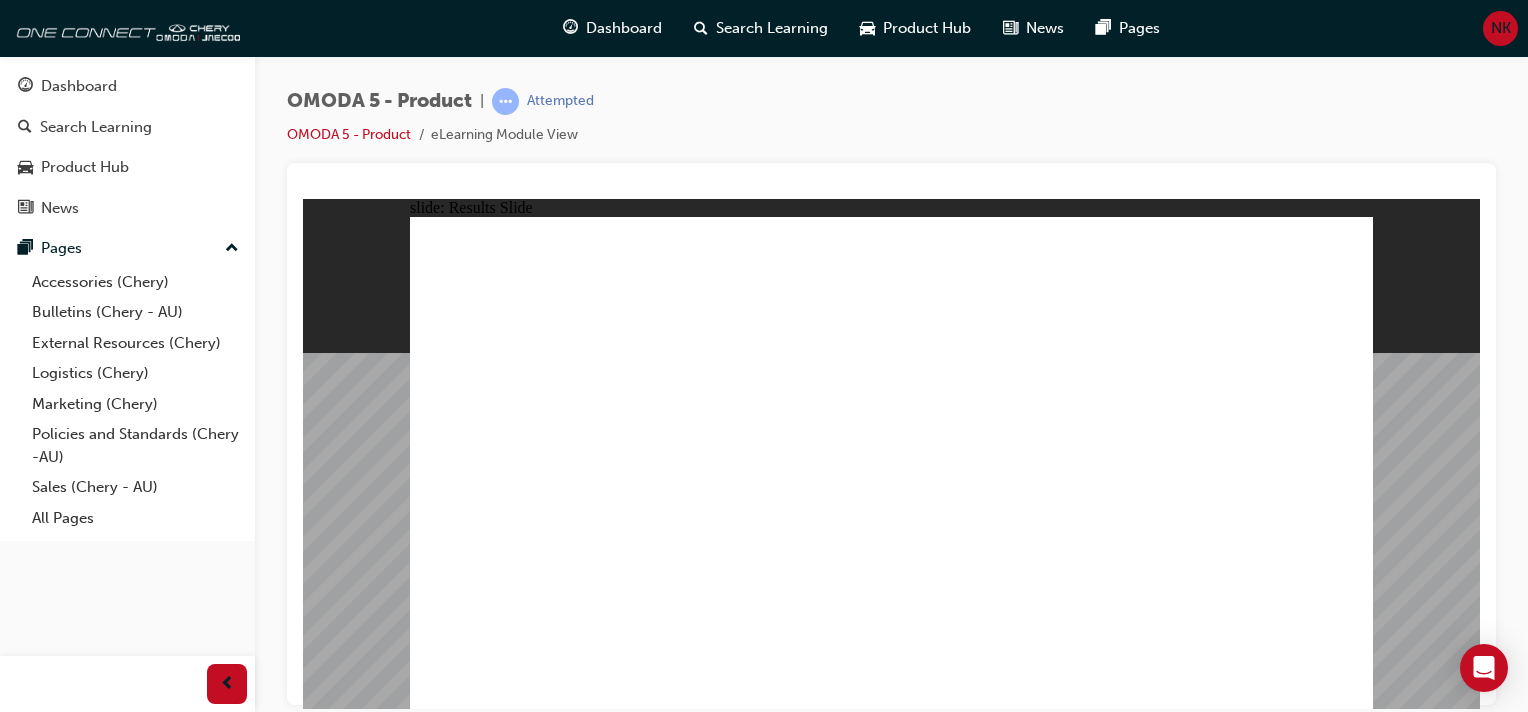 click 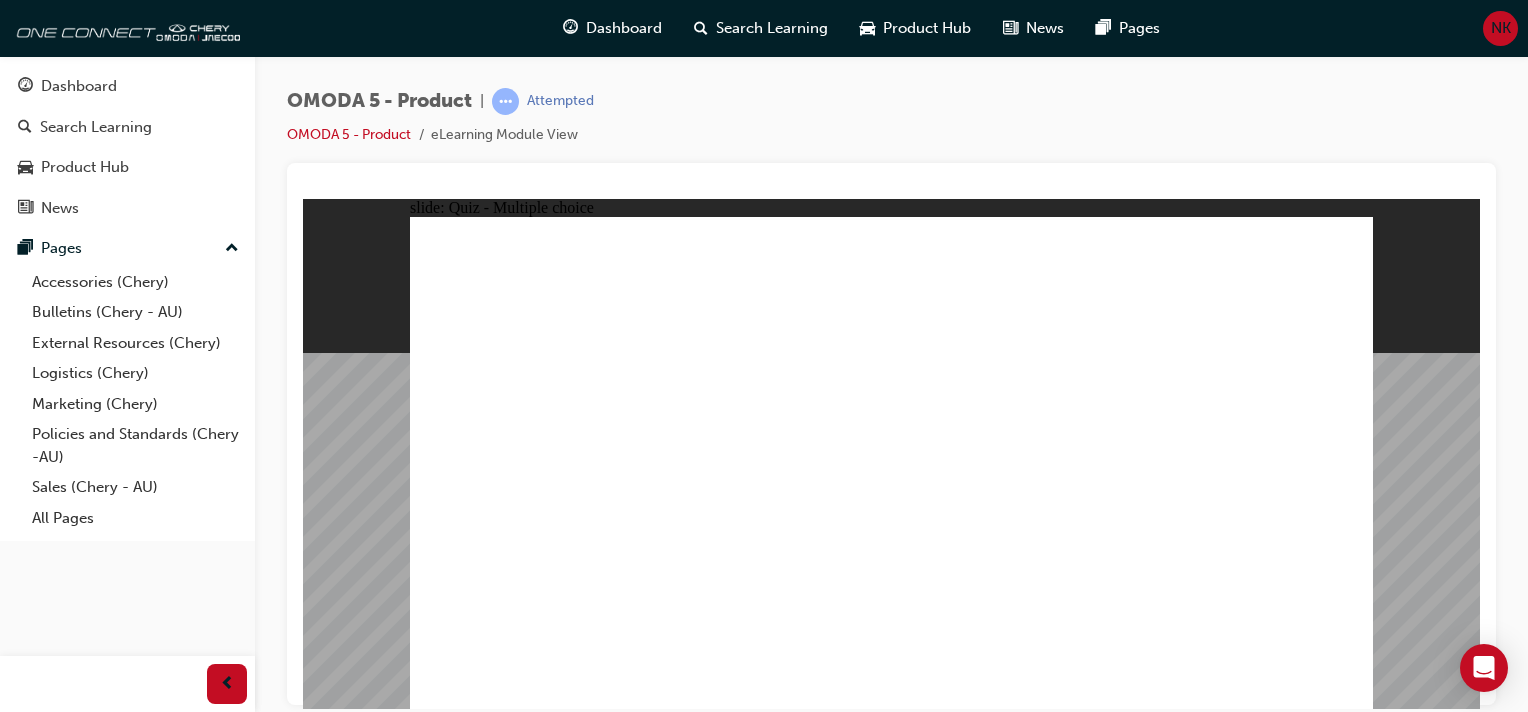 click 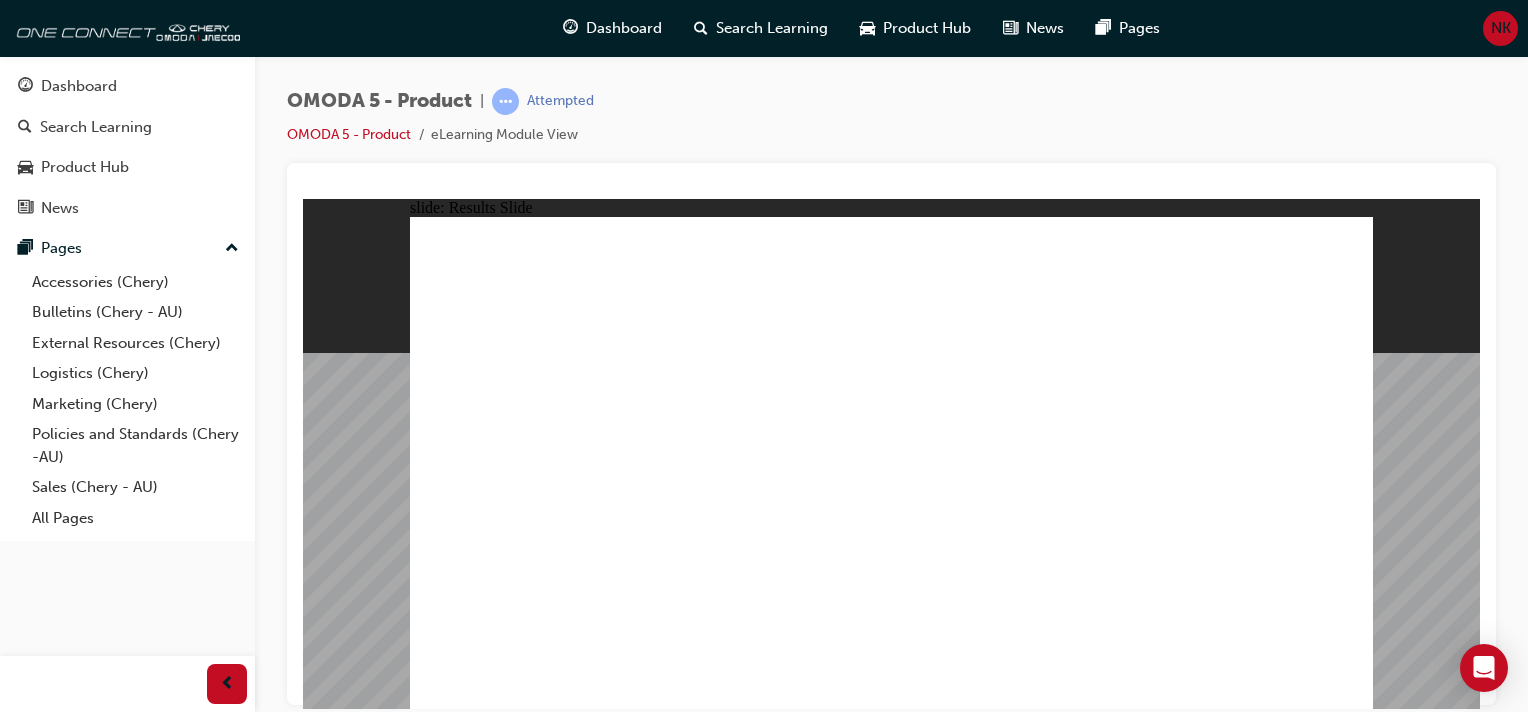 click 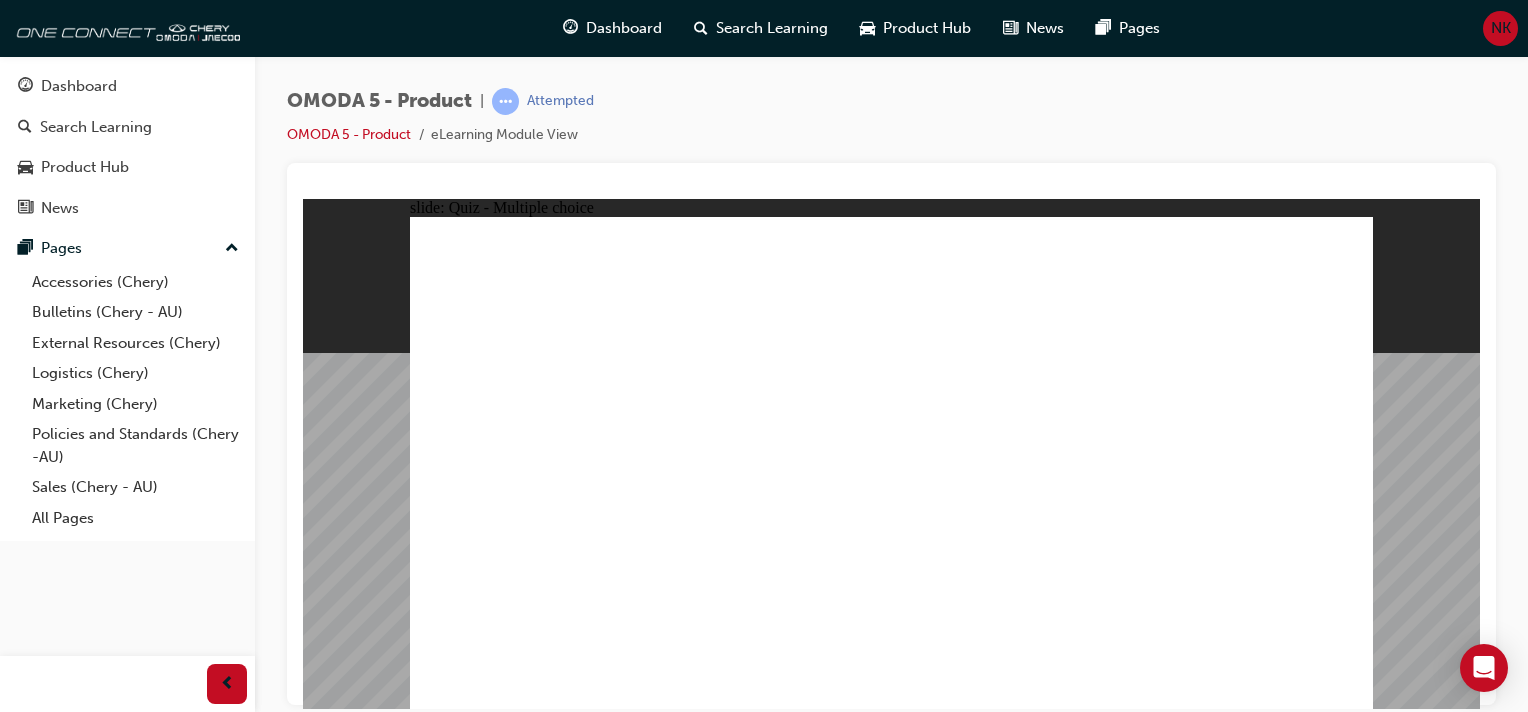 click 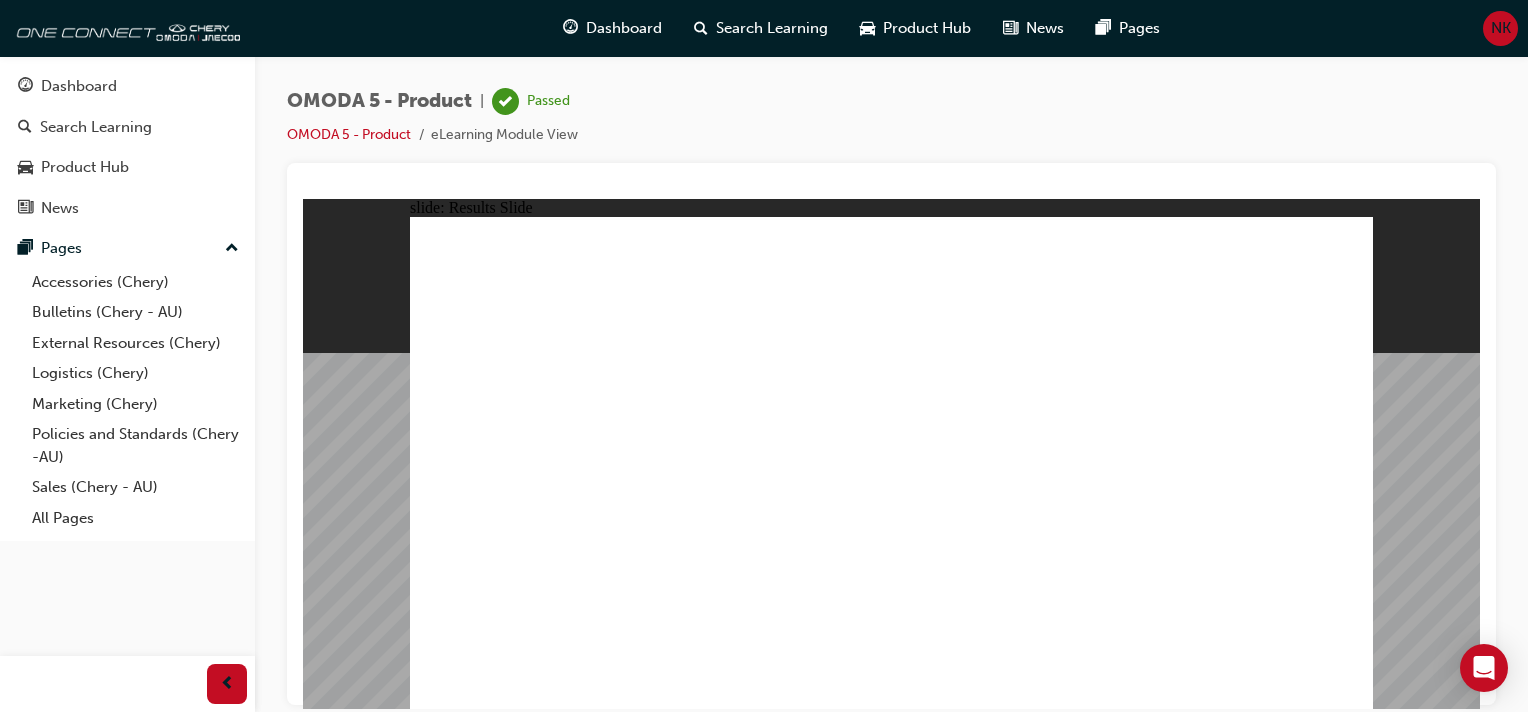 click 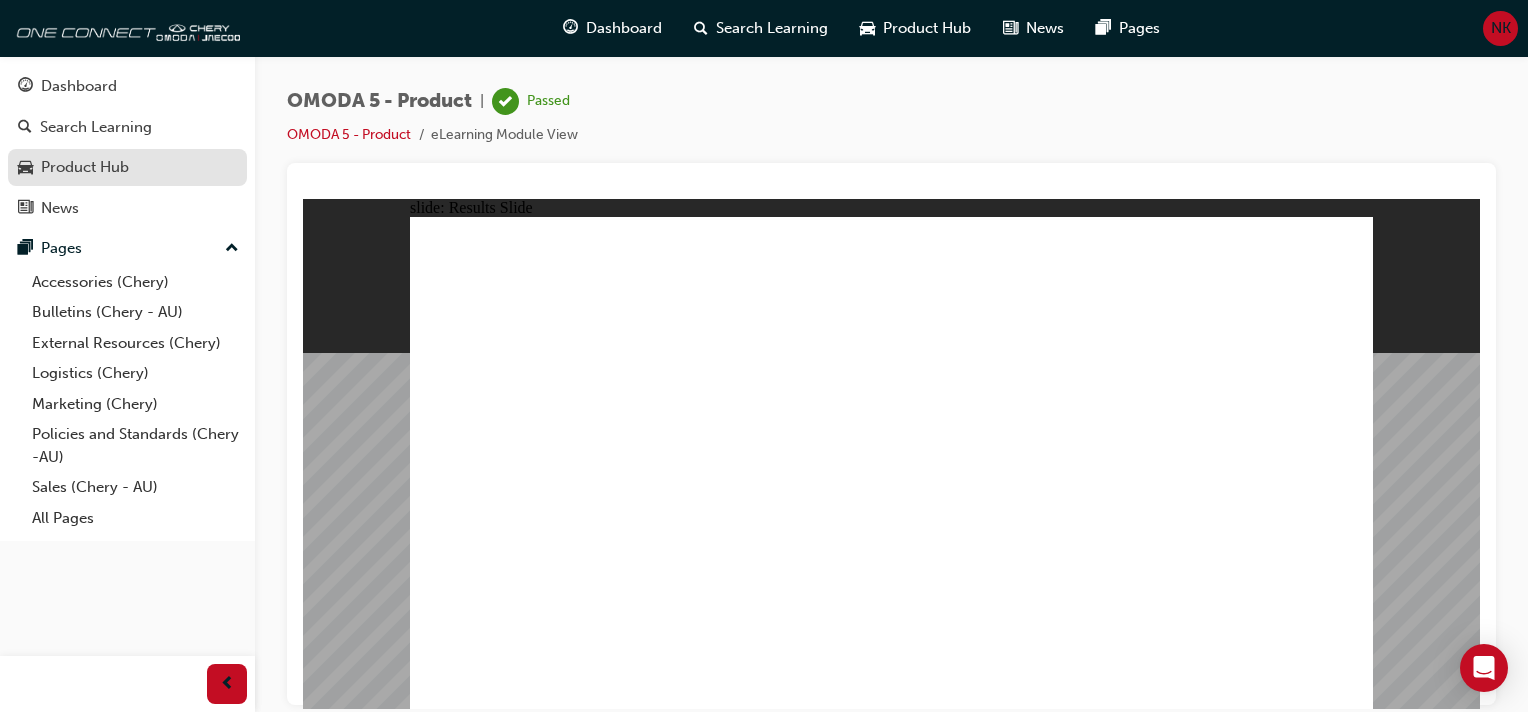 click on "Product Hub" at bounding box center [85, 167] 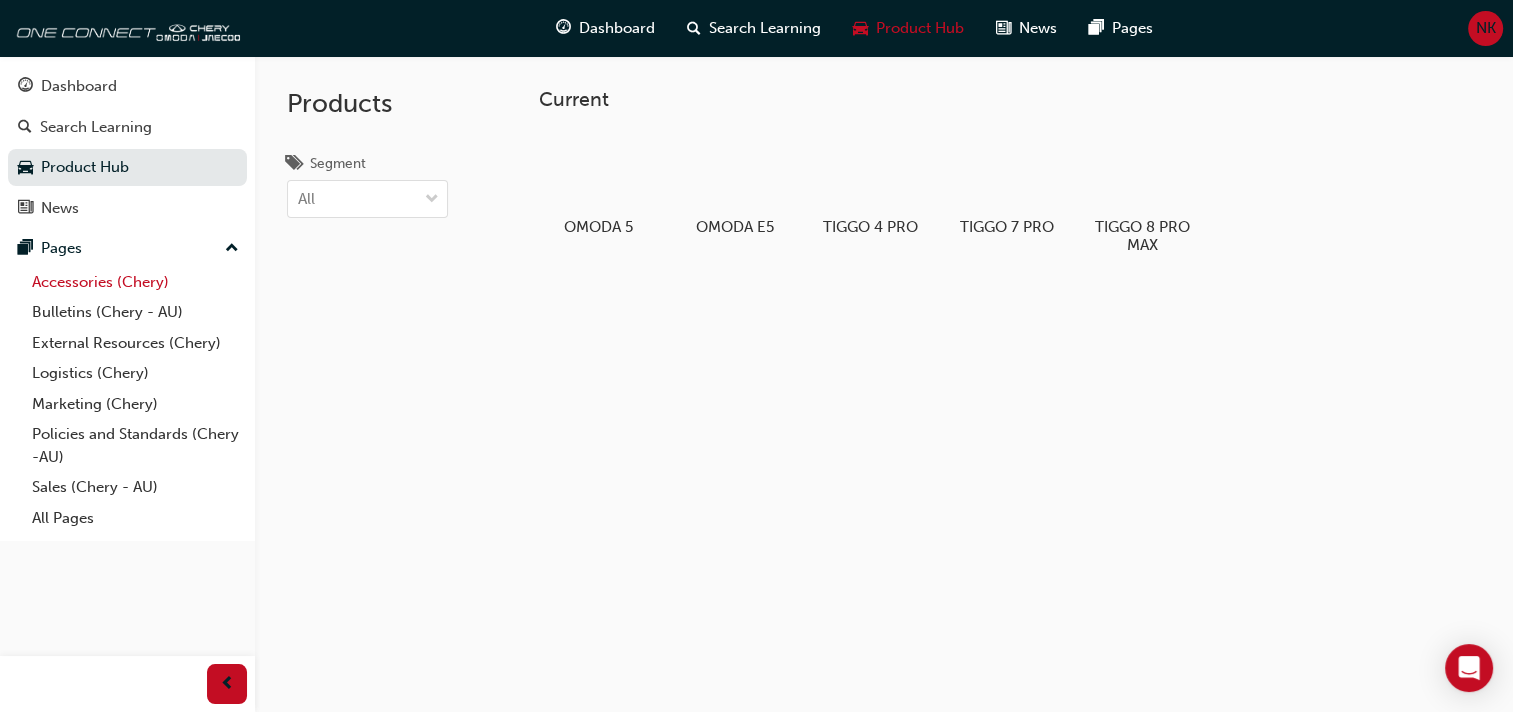 click on "Accessories (Chery)" at bounding box center (135, 282) 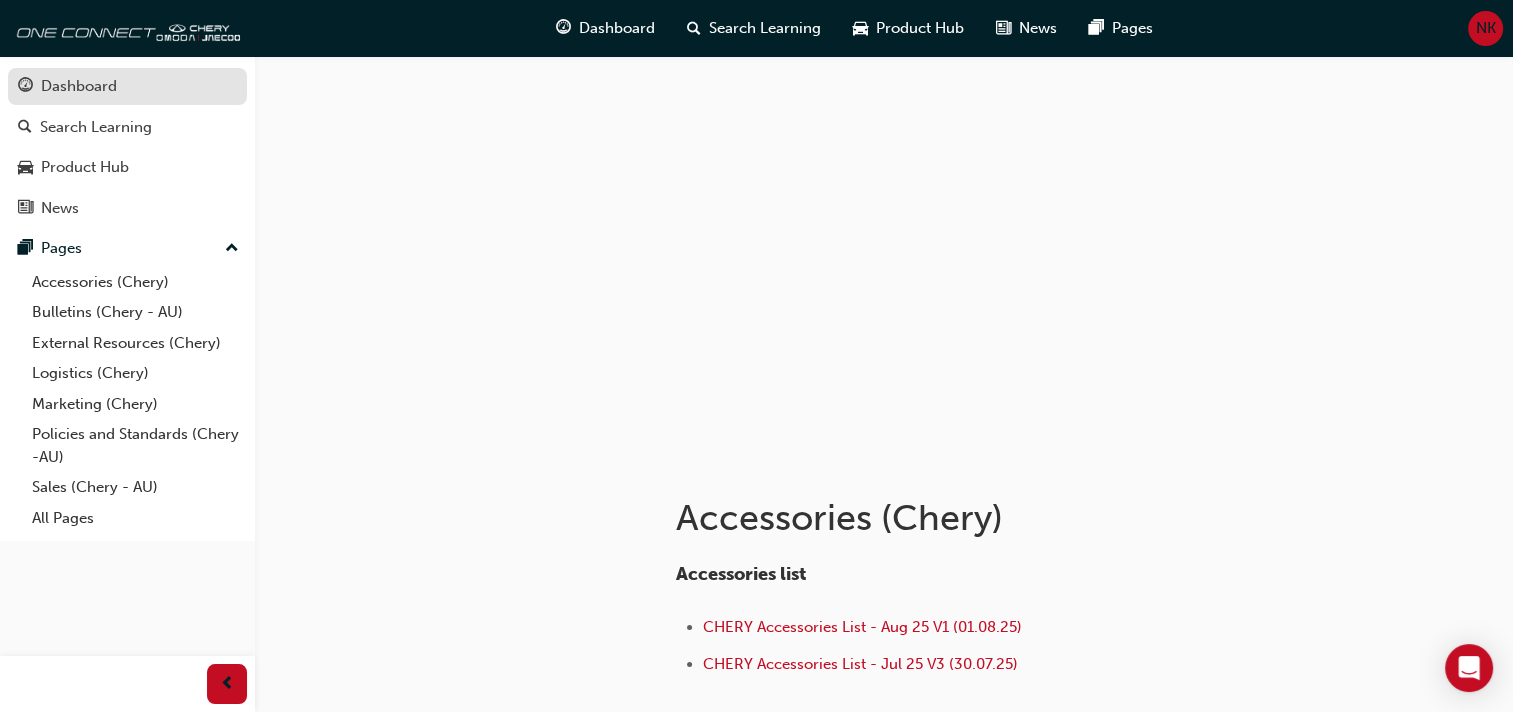 click on "Dashboard" at bounding box center [79, 86] 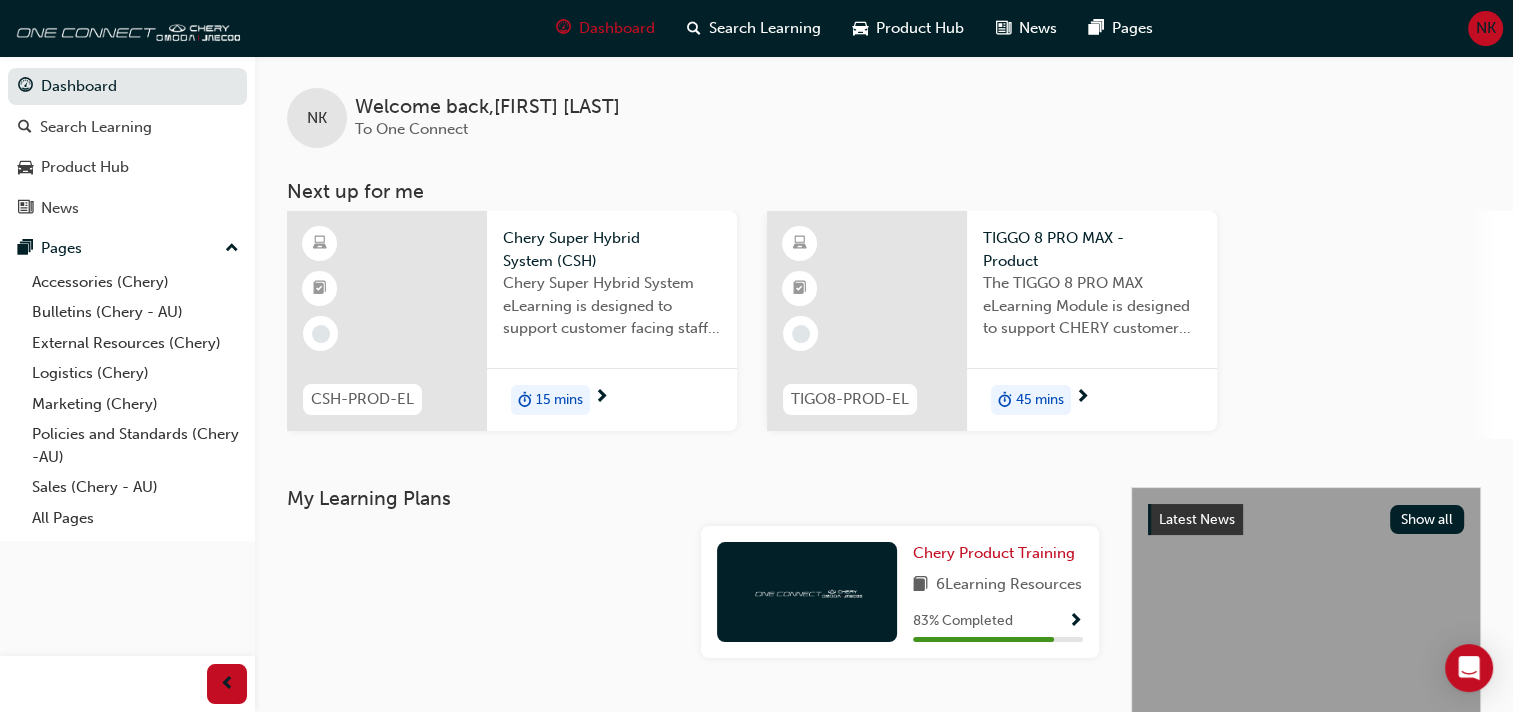 click at bounding box center [1075, 622] 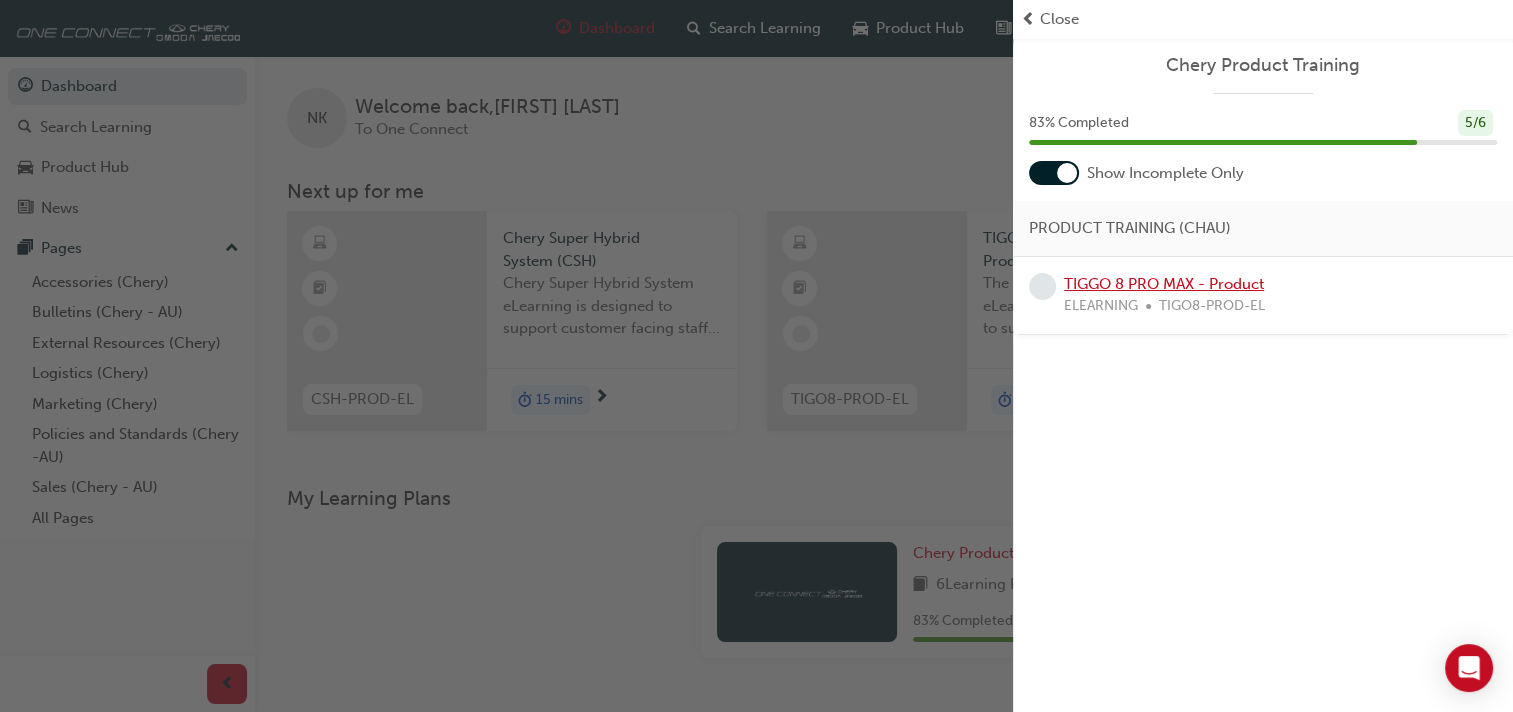 click on "TIGGO 8 PRO MAX - Product" at bounding box center (1164, 284) 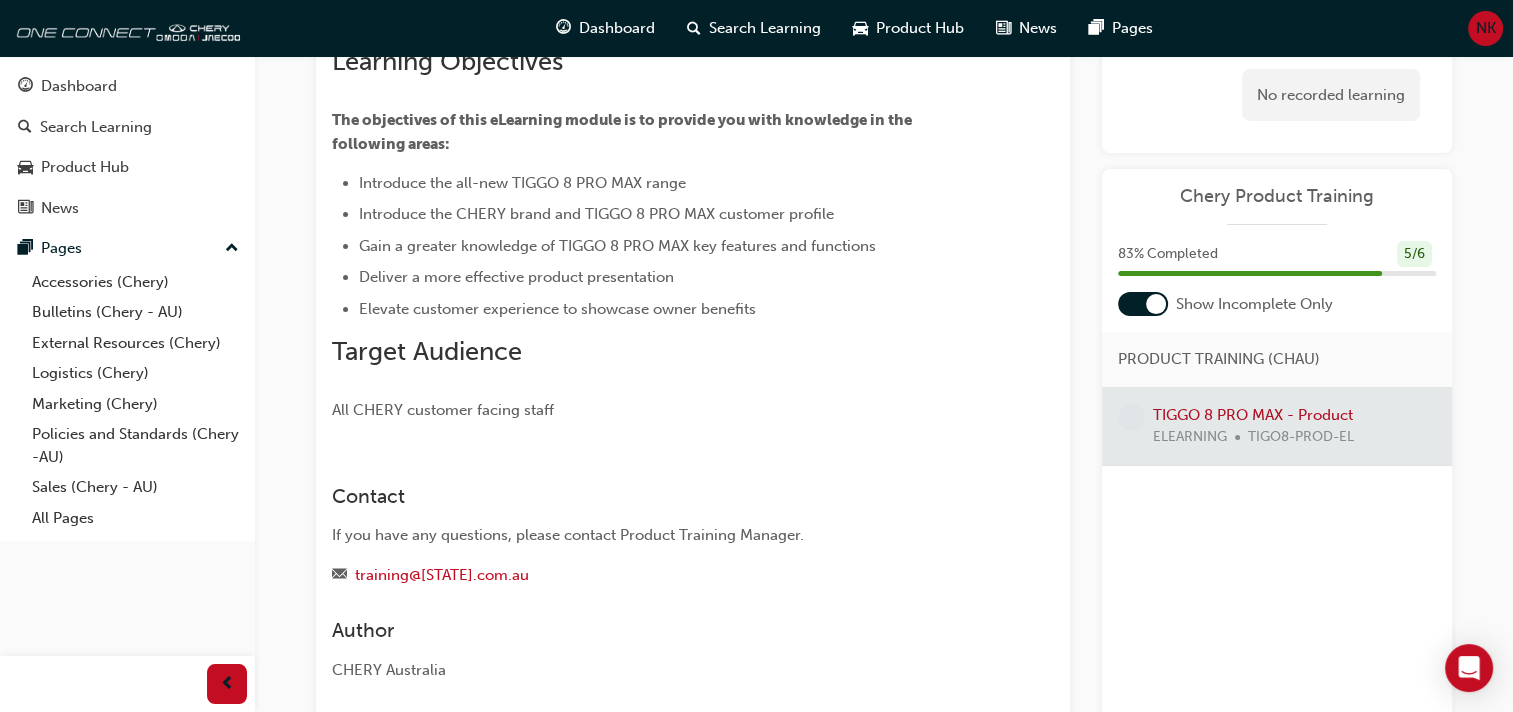 scroll, scrollTop: 0, scrollLeft: 0, axis: both 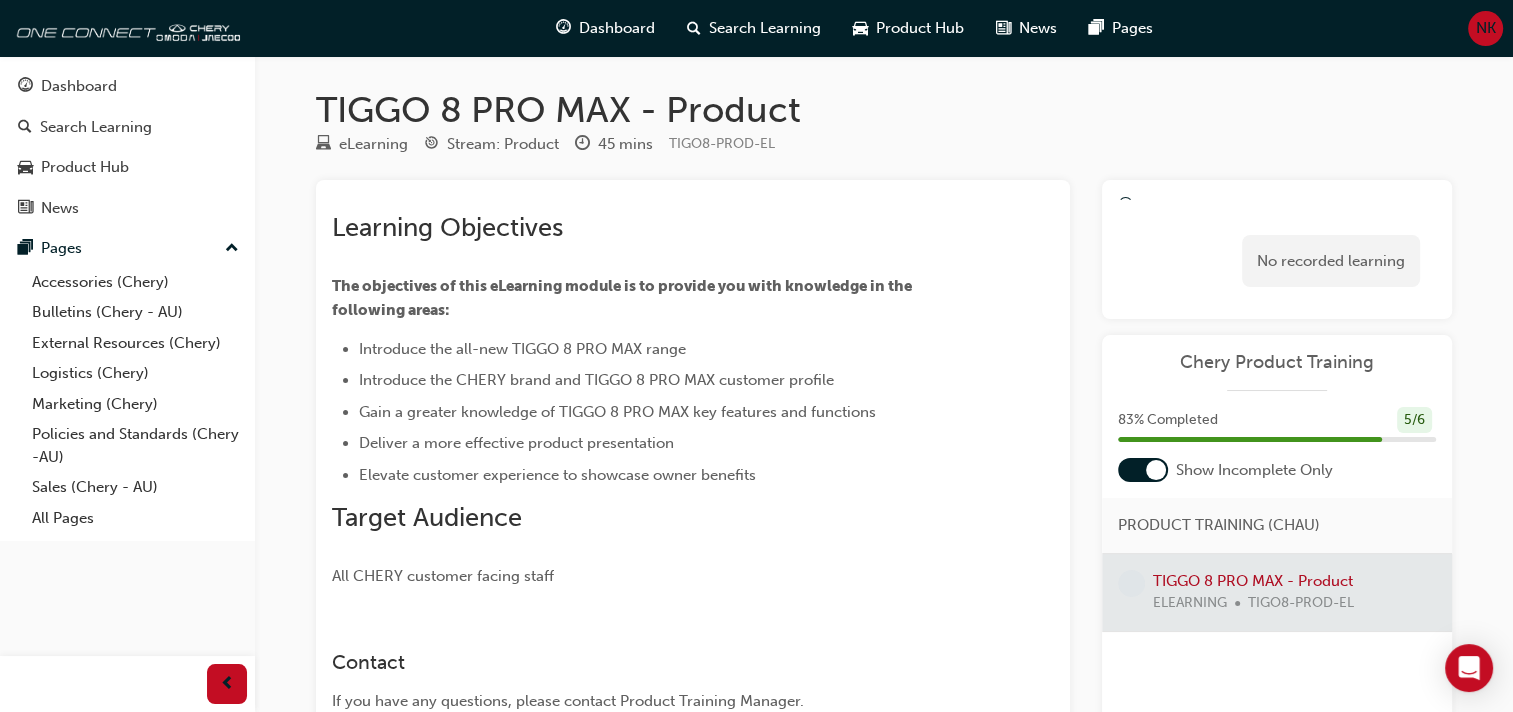 click at bounding box center (1125, 204) 